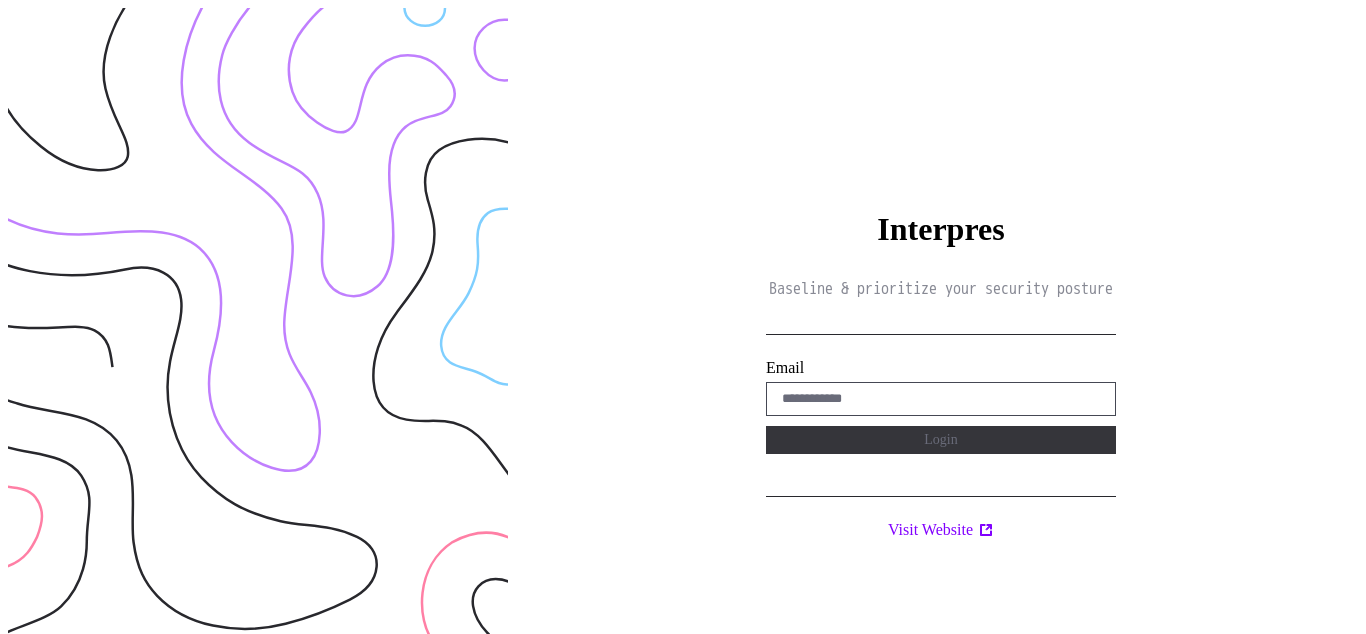 scroll, scrollTop: 0, scrollLeft: 0, axis: both 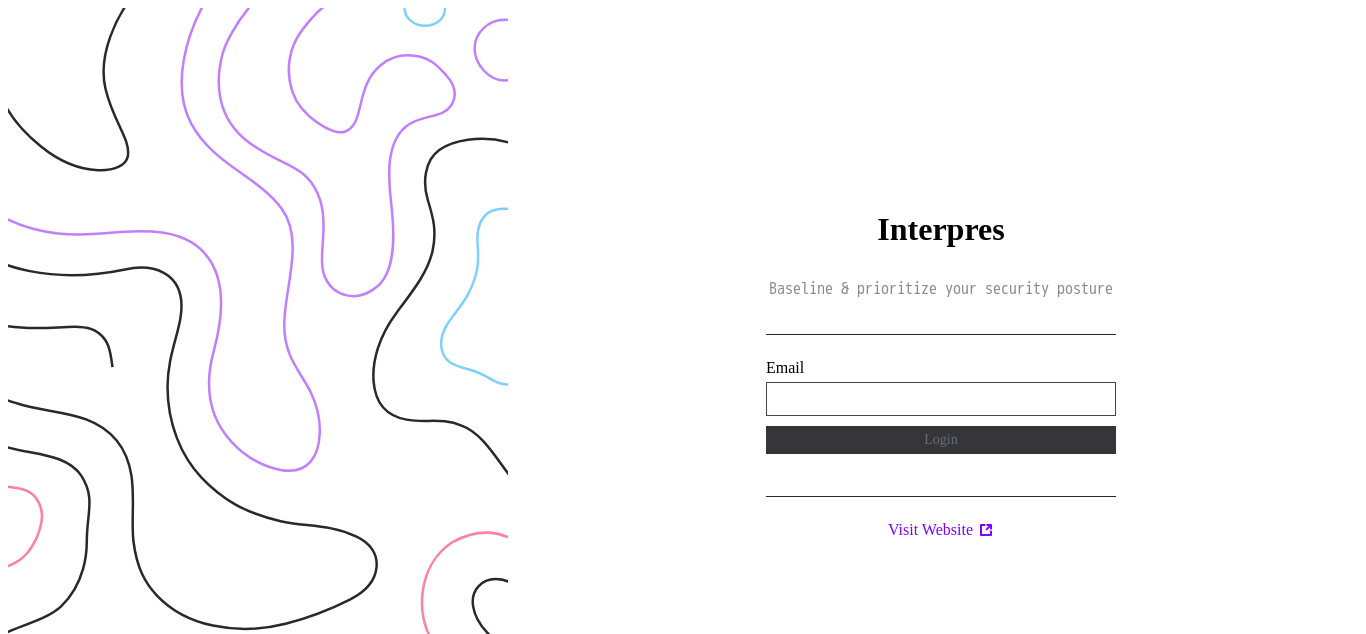 type on "**********" 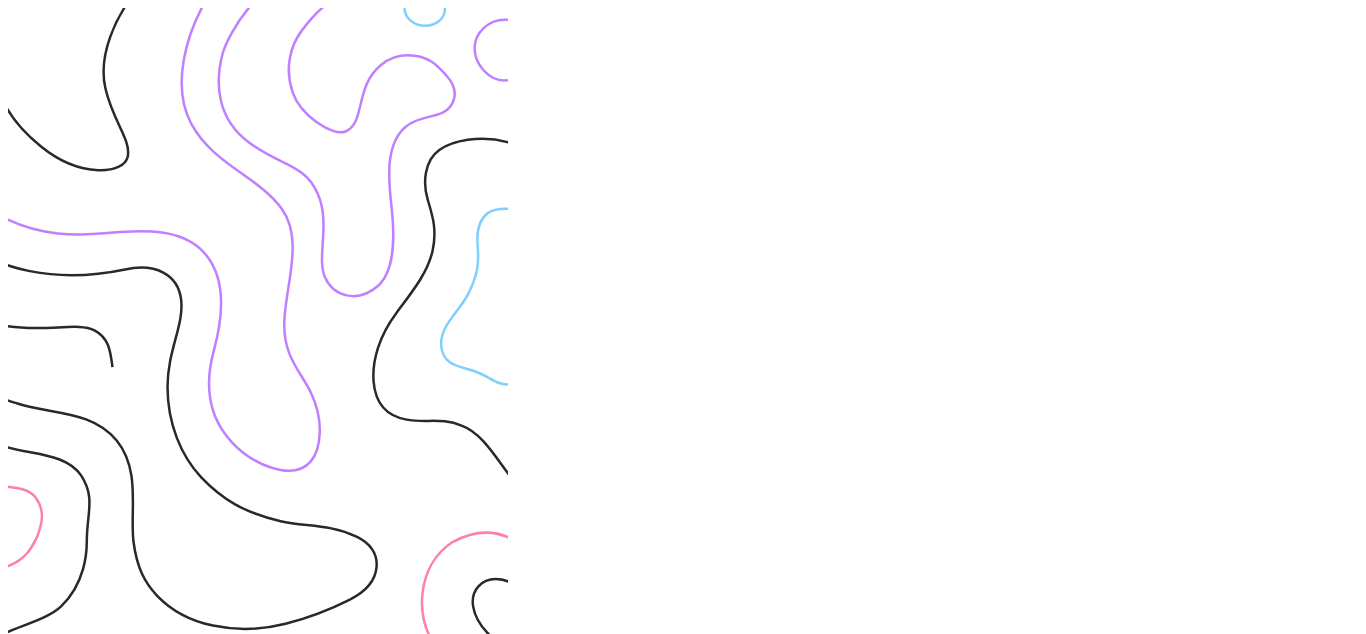 scroll, scrollTop: 0, scrollLeft: 0, axis: both 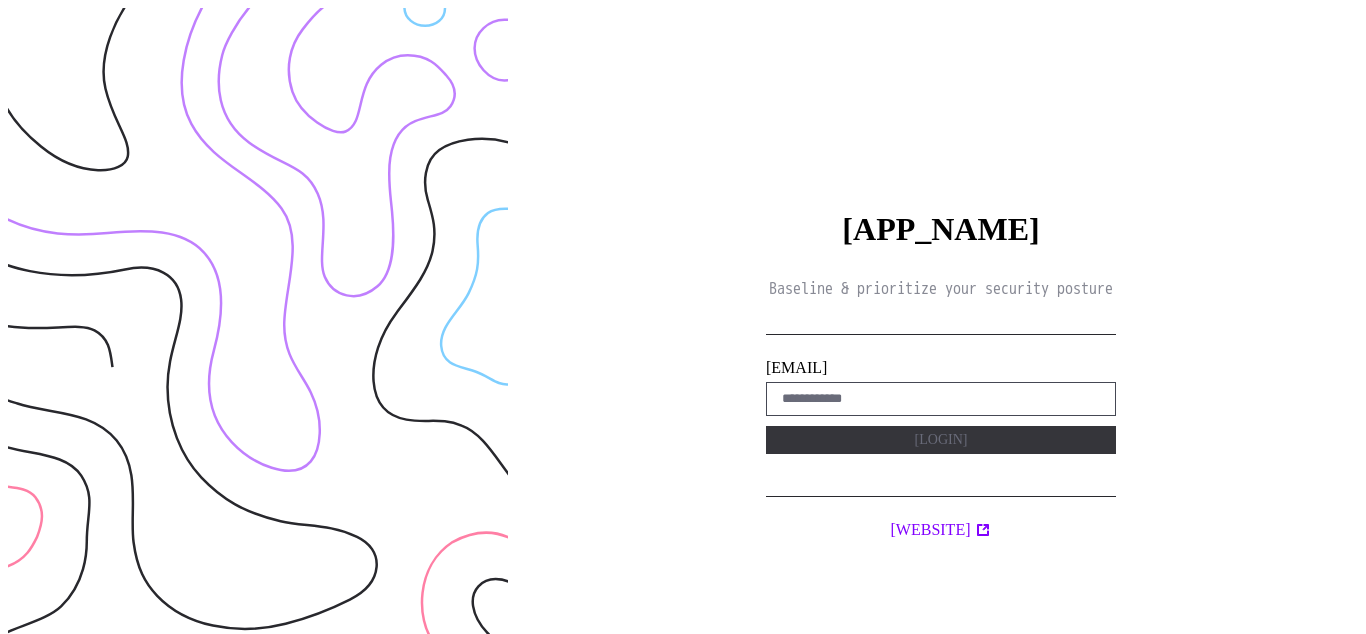 click on "Interpres Baseline & prioritize your security posture Email Login Visit Website" at bounding box center (941, 325) 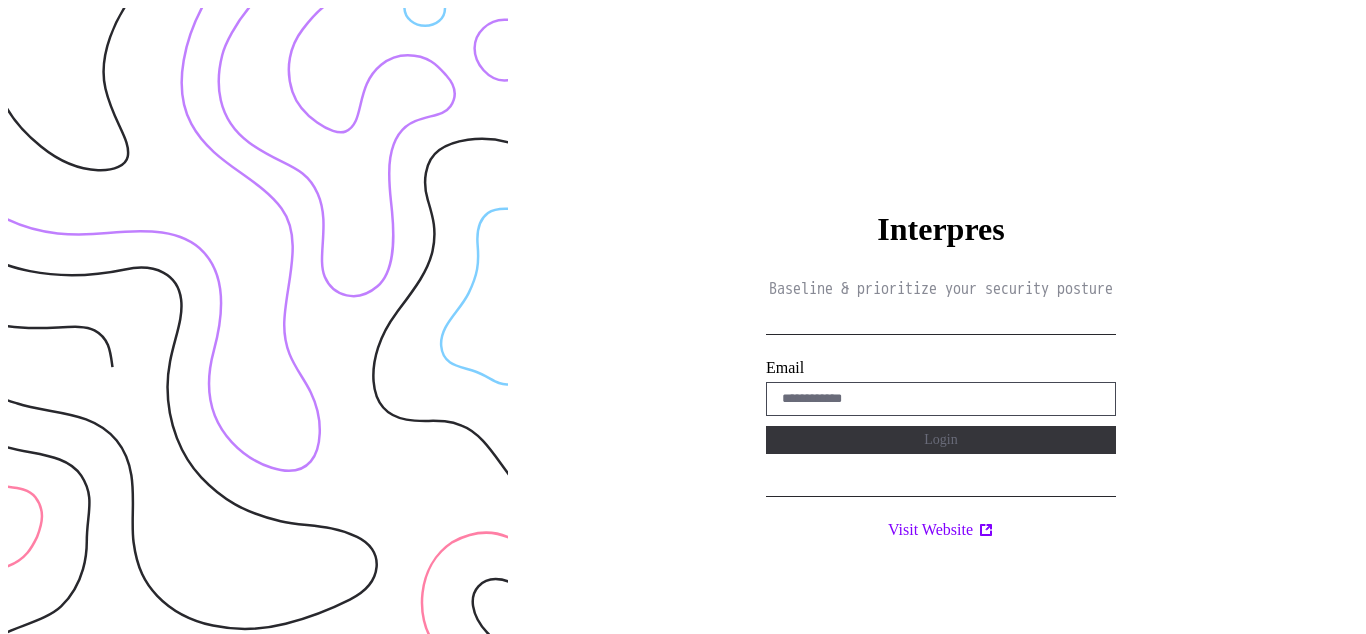 scroll, scrollTop: 0, scrollLeft: 0, axis: both 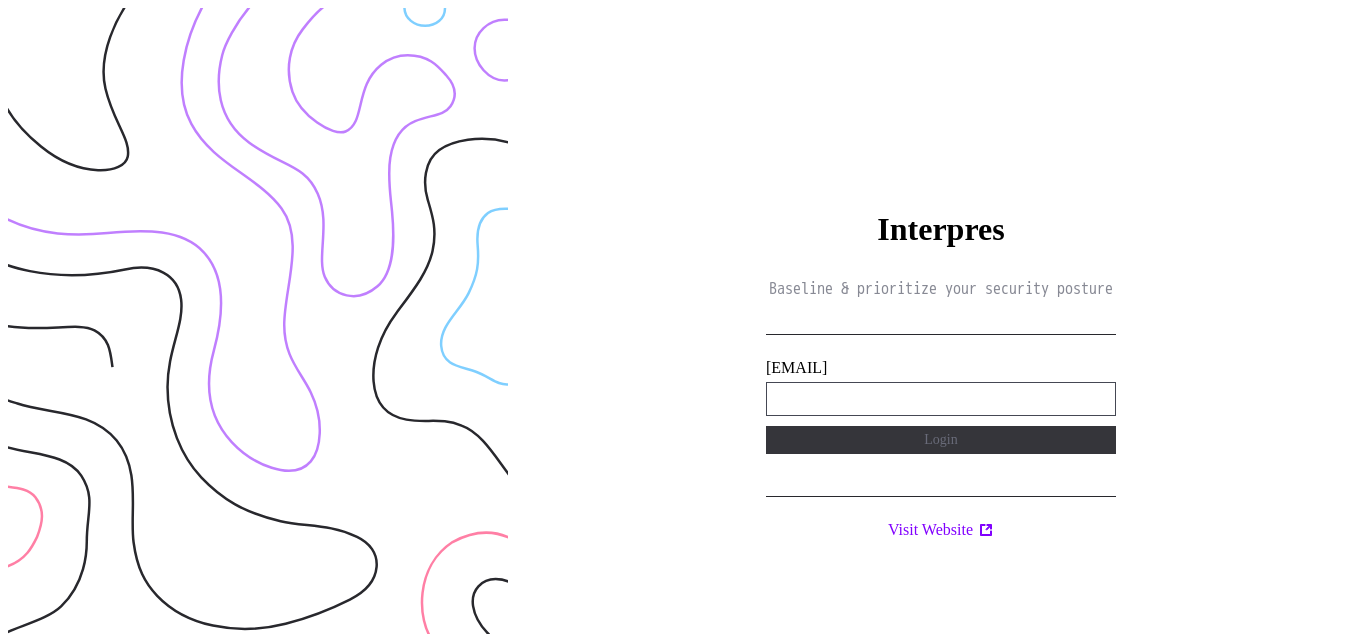 type on "**********" 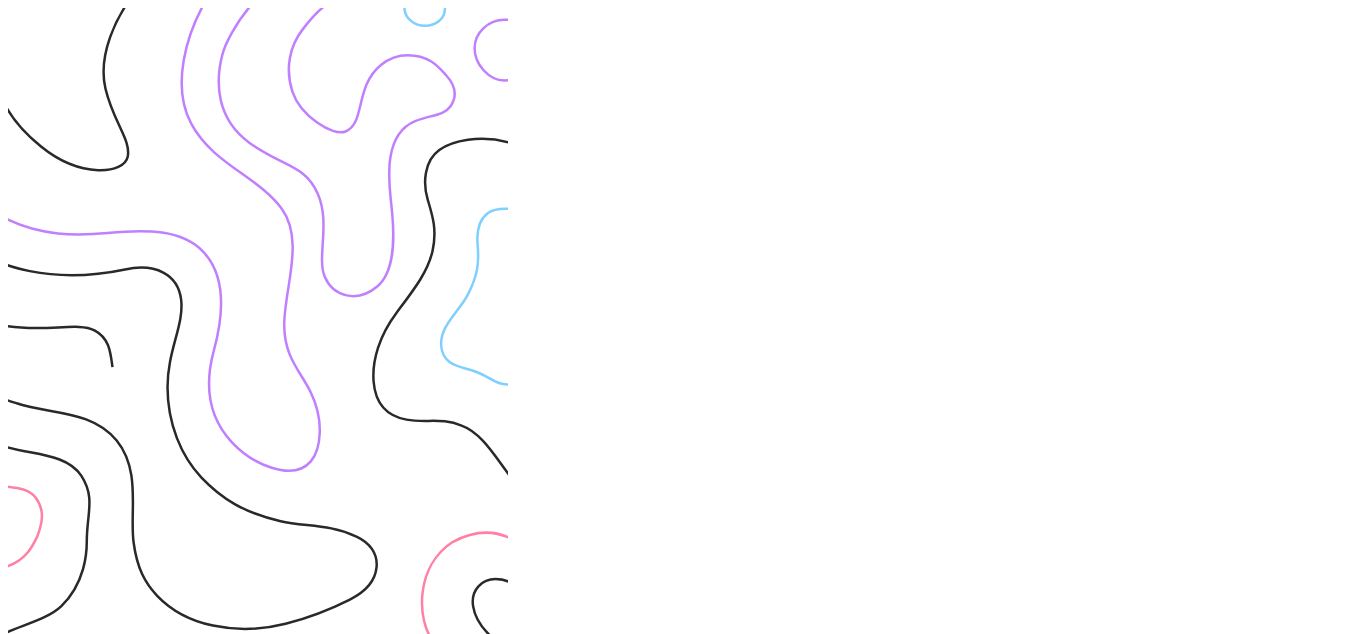 scroll, scrollTop: 0, scrollLeft: 0, axis: both 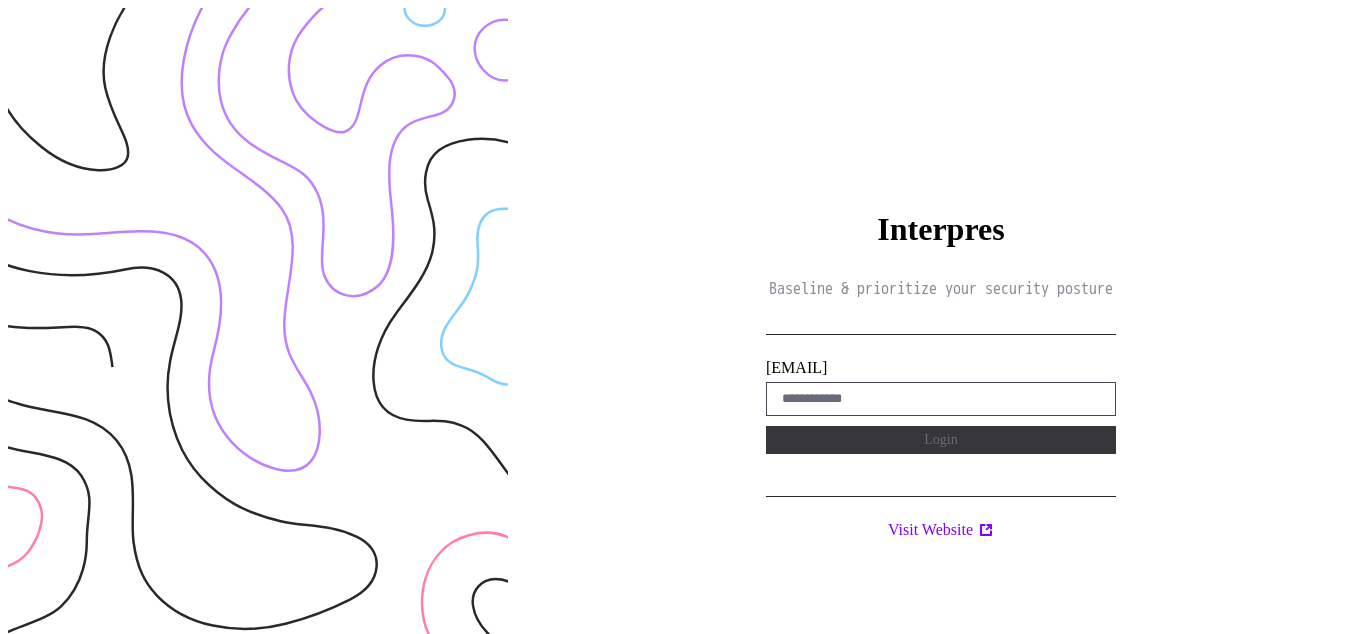 click on "Interpres Baseline & prioritize your security posture Email Login Visit Website" at bounding box center (941, 325) 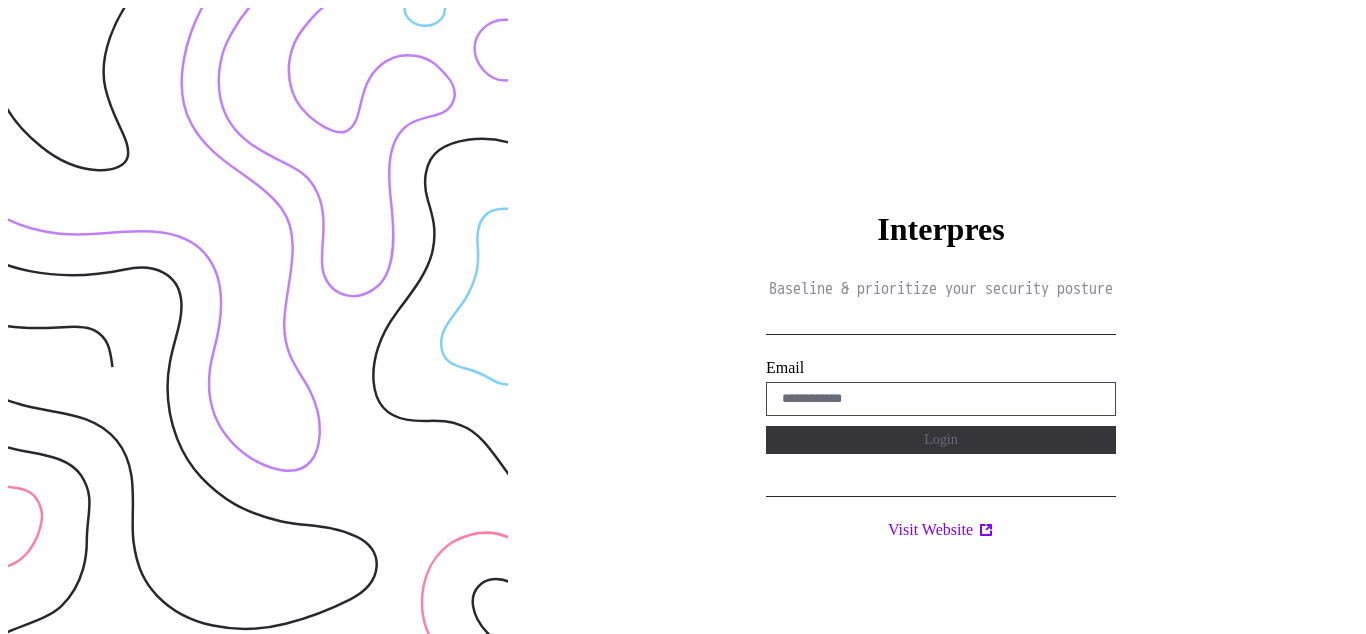 scroll, scrollTop: 0, scrollLeft: 0, axis: both 